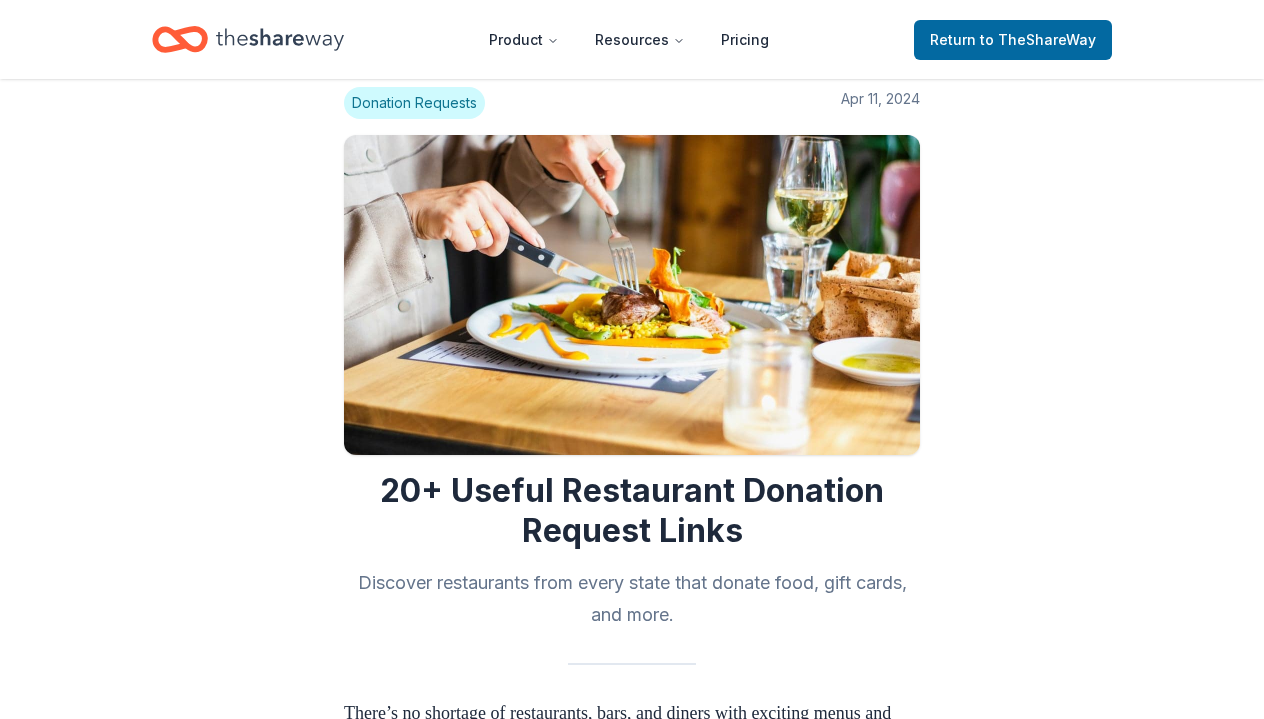 scroll, scrollTop: 0, scrollLeft: 0, axis: both 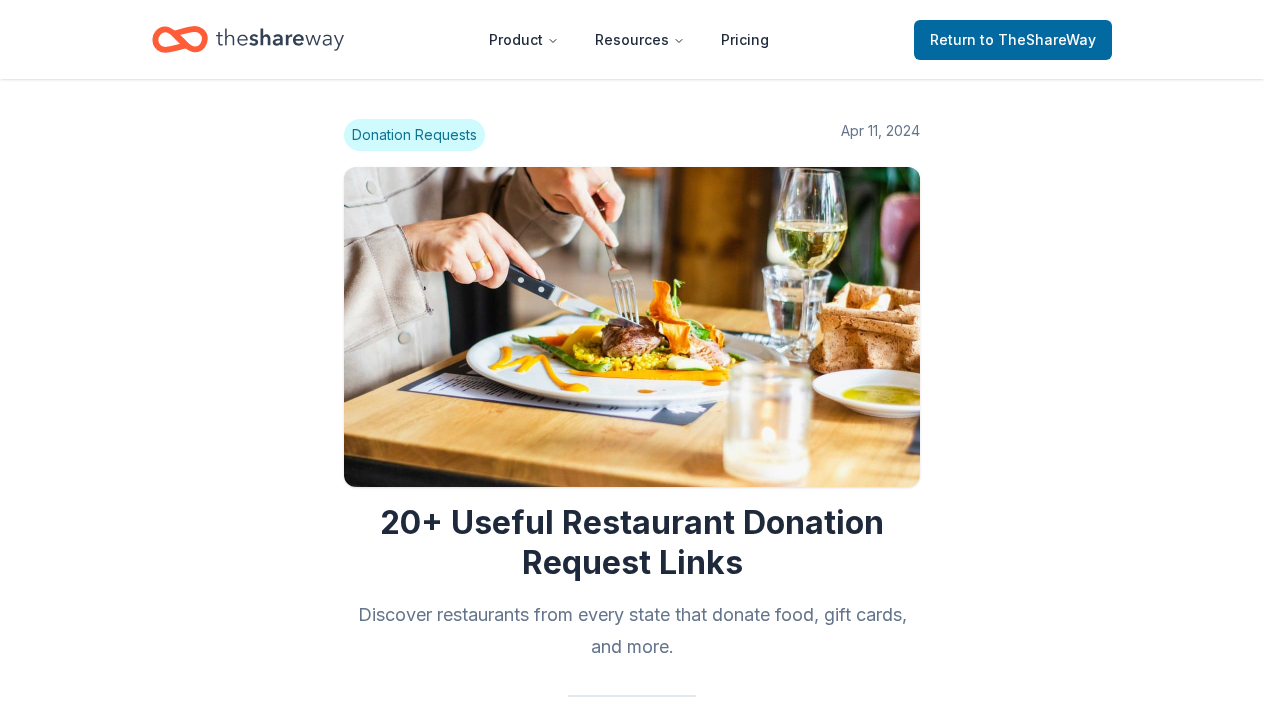 click on "Donation Requests Apr 11, 2024 20+ Useful Restaurant Donation Request Links Discover restaurants from every state that donate food, gift cards, and more. There’s no shortage of restaurants, bars, and diners with exciting menus and delicious food, with trendy eateries joining established classics on the daily. This means there are plenty of potential donors for your next event - but how do you choose which ones to apply to?
In this blog post, we’ll show you a list of local and national restaurants that donate to nonprofits, plus convenient donation request links to jumpstart your application process.
What donations can I request from a restaurant?
Most restaurants will donate gift cards or food and beverage items for nonprofit events. You might also submit a restaurant donation request for coupons or vouchers, redeemable for a free meal or drink. Though less common, some restaurants may also donate branded merchandise and swag.
How do I submit a restaurant donation request?" at bounding box center (632, 4096) 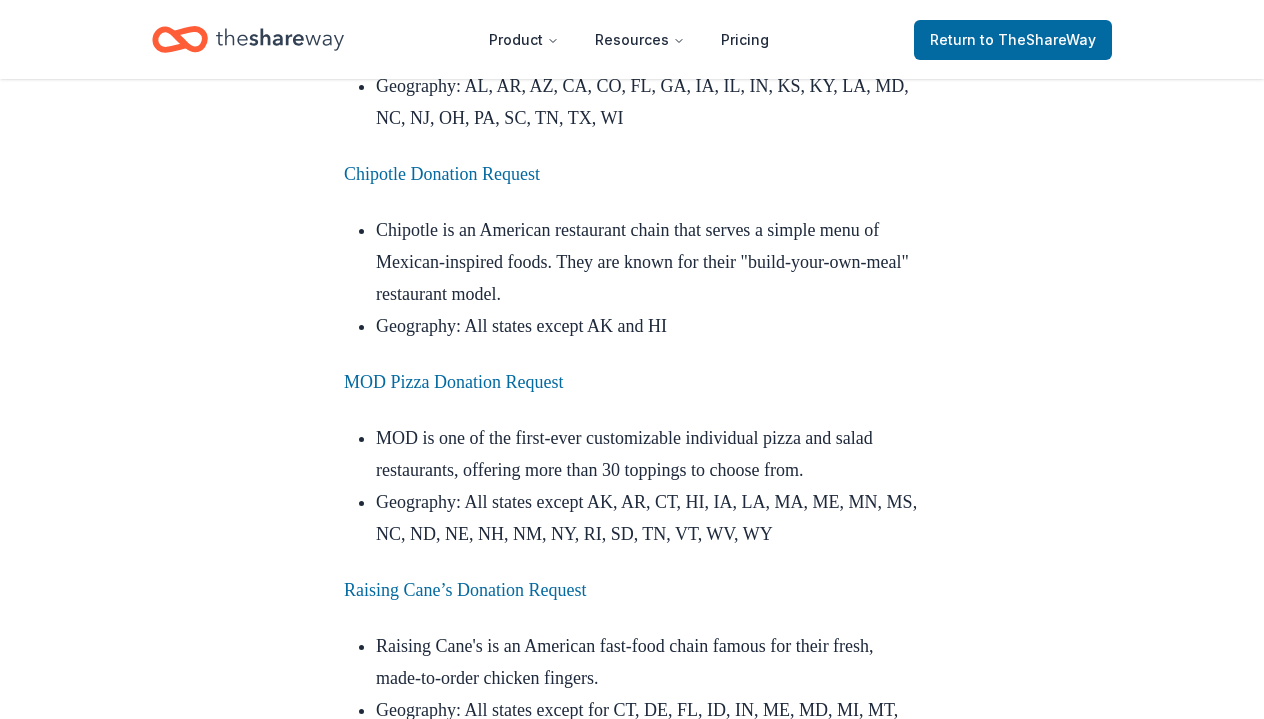 scroll, scrollTop: 4655, scrollLeft: 0, axis: vertical 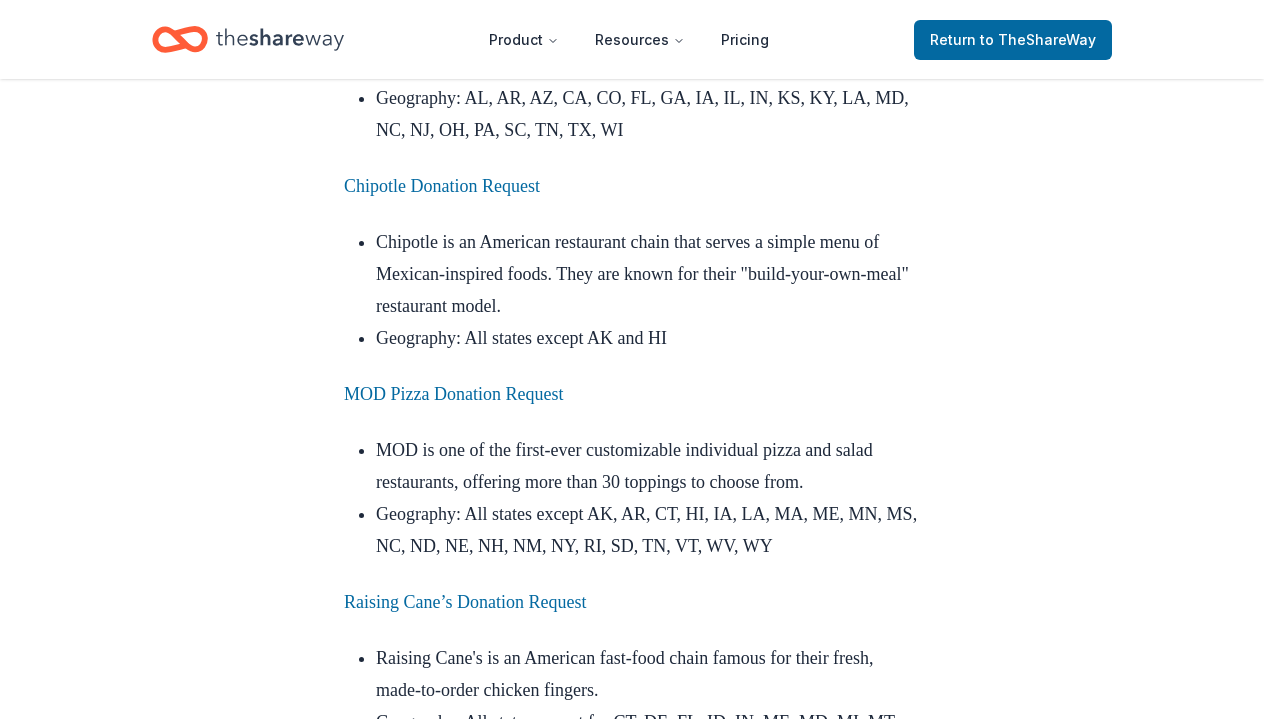 click on "Chick-fil-A Donation Request" at bounding box center (452, -54) 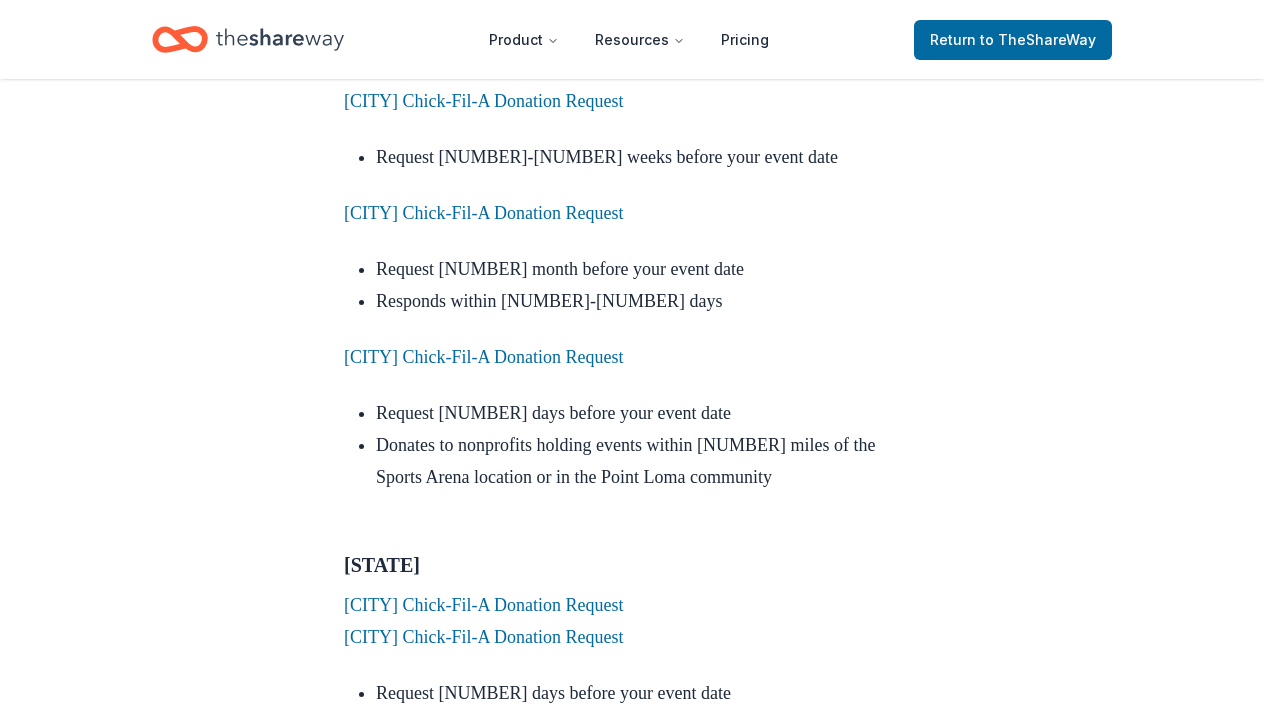 scroll, scrollTop: 3585, scrollLeft: 0, axis: vertical 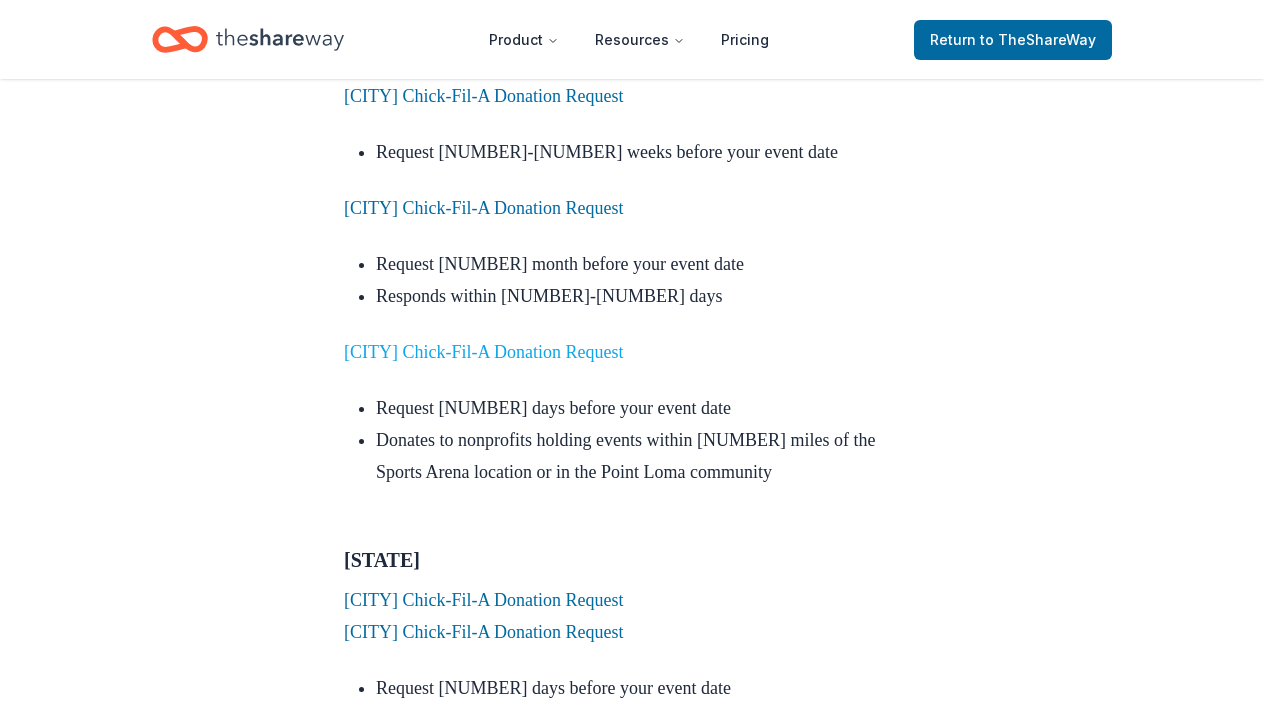click on "[CITY] Chick-Fil-A Donation Request" at bounding box center [483, 352] 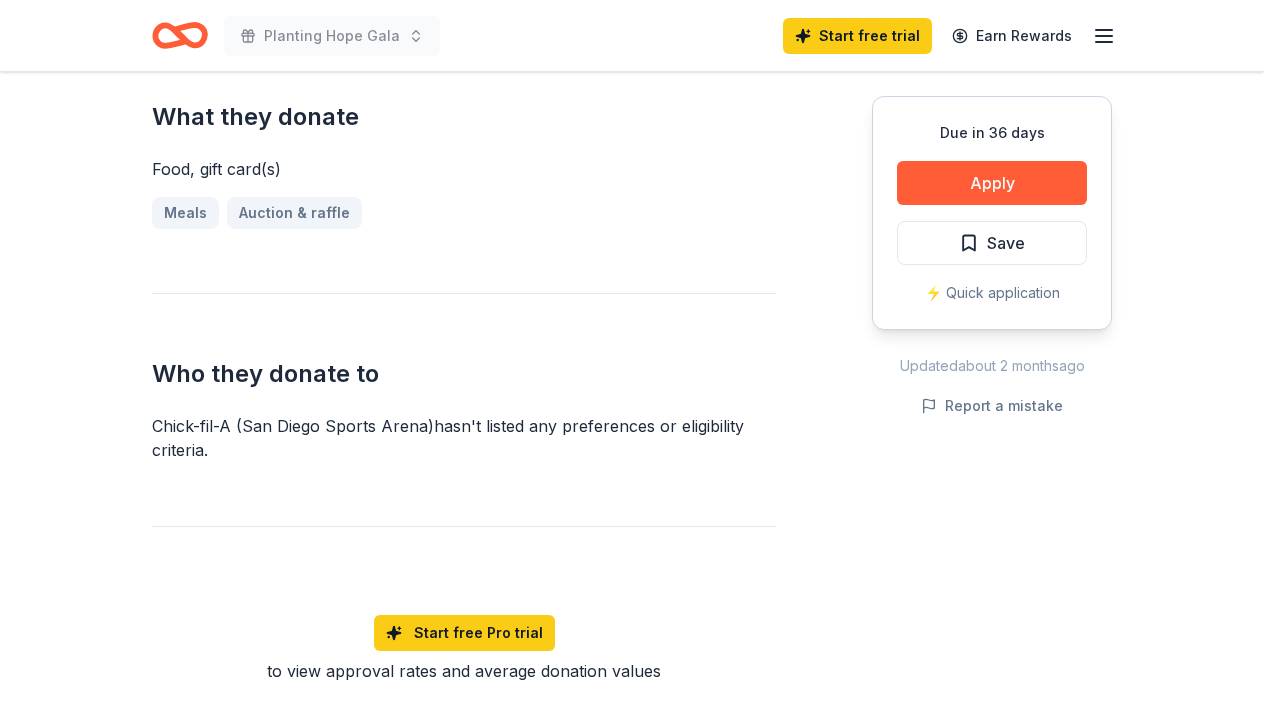 scroll, scrollTop: 821, scrollLeft: 0, axis: vertical 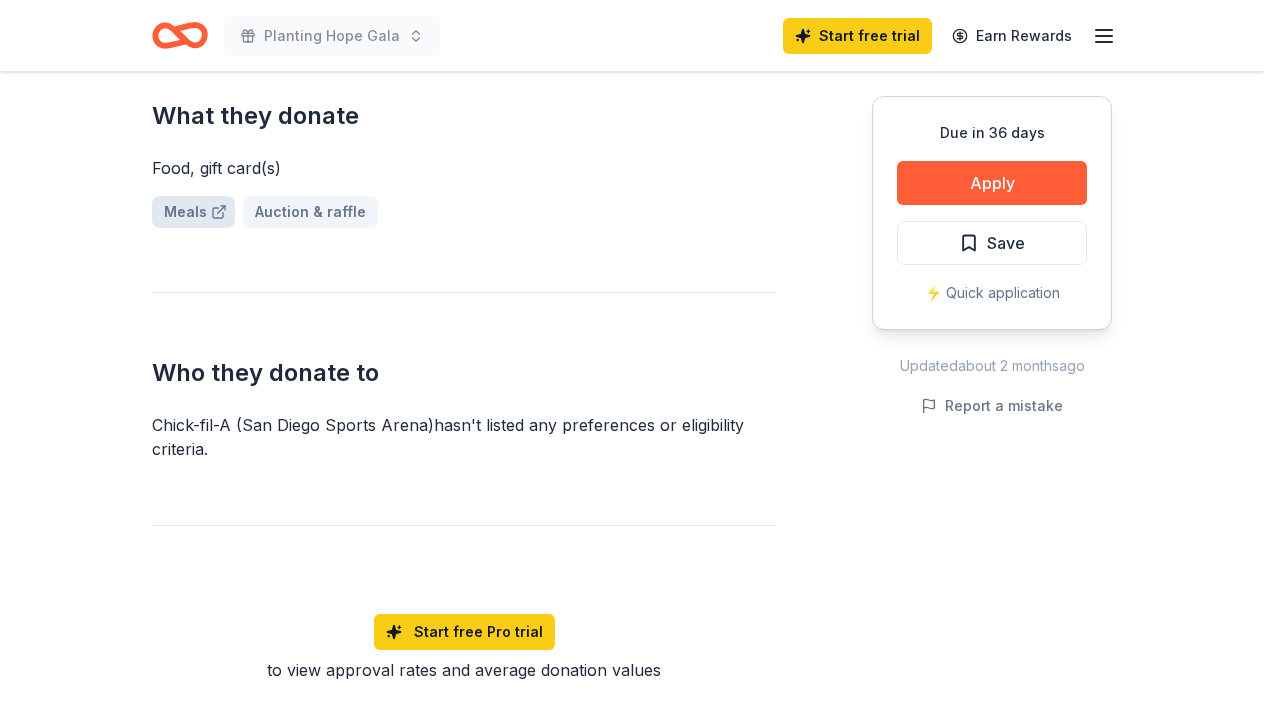 click on "Meals" at bounding box center [193, 212] 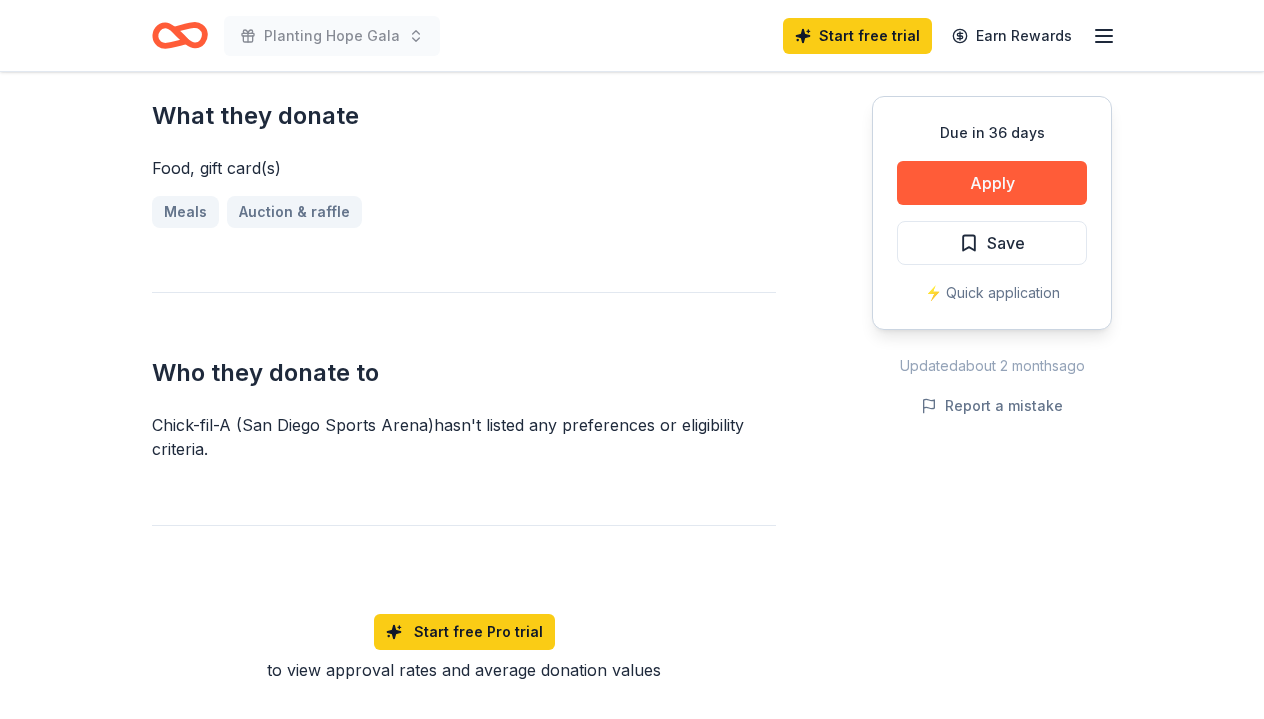 click on "What they donate Food, gift card(s) Meals Auction & raffle" at bounding box center [464, 131] 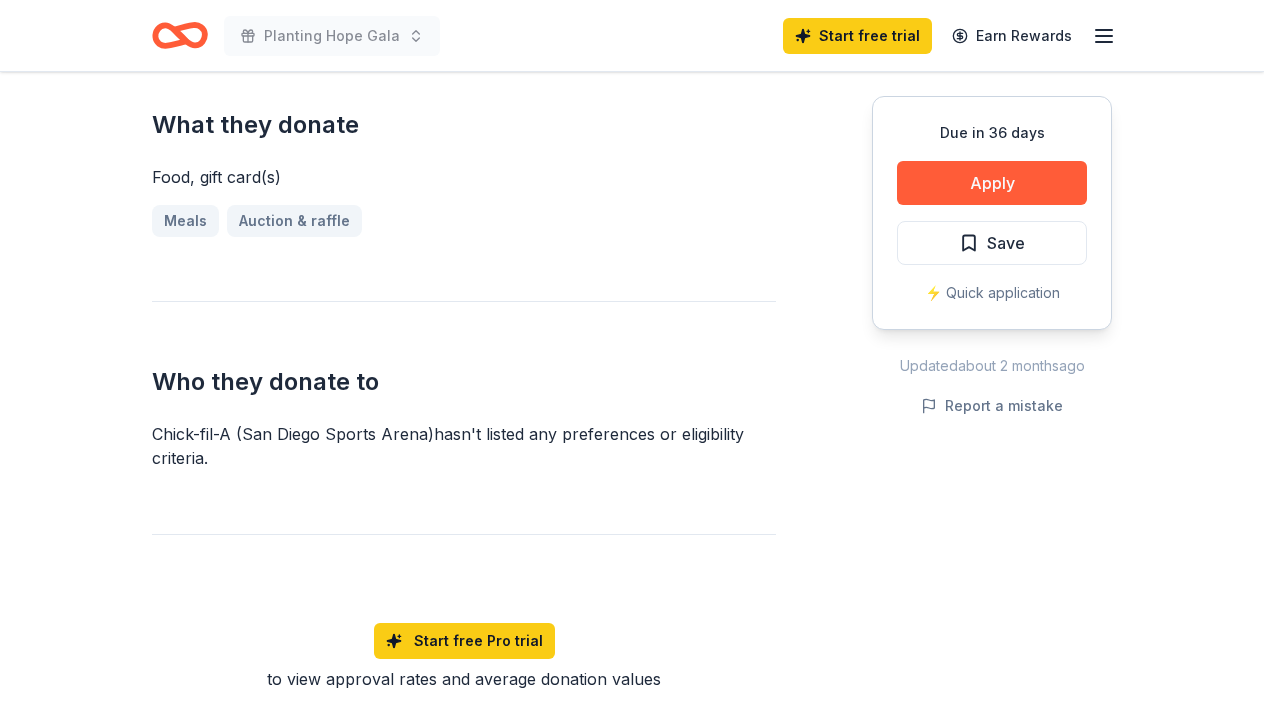 scroll, scrollTop: 814, scrollLeft: 0, axis: vertical 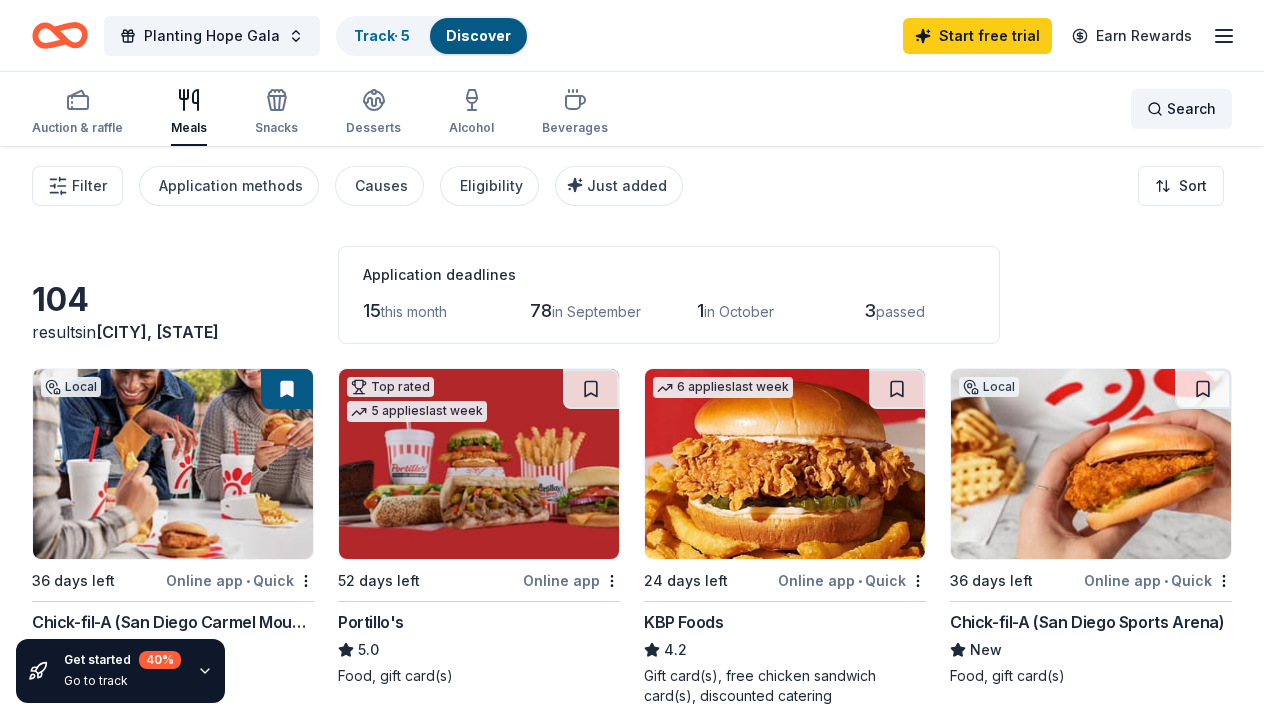 click on "Search" at bounding box center (1191, 109) 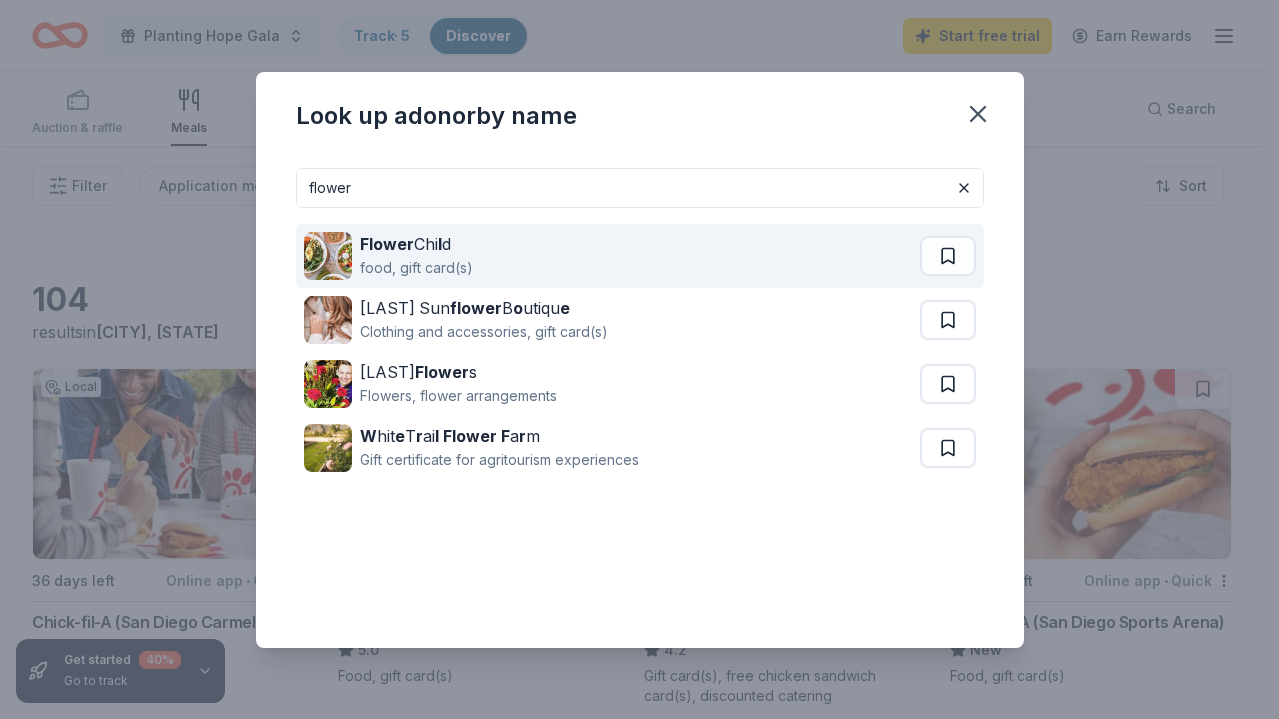 type on "flower" 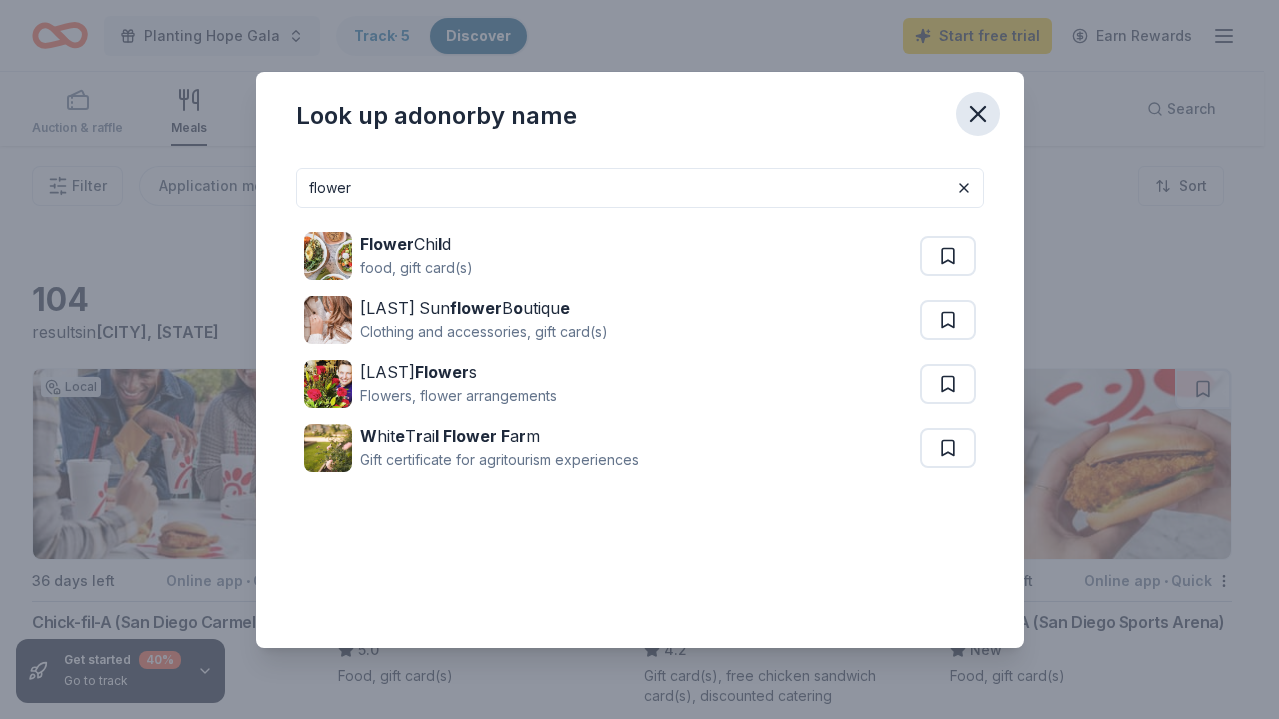 click 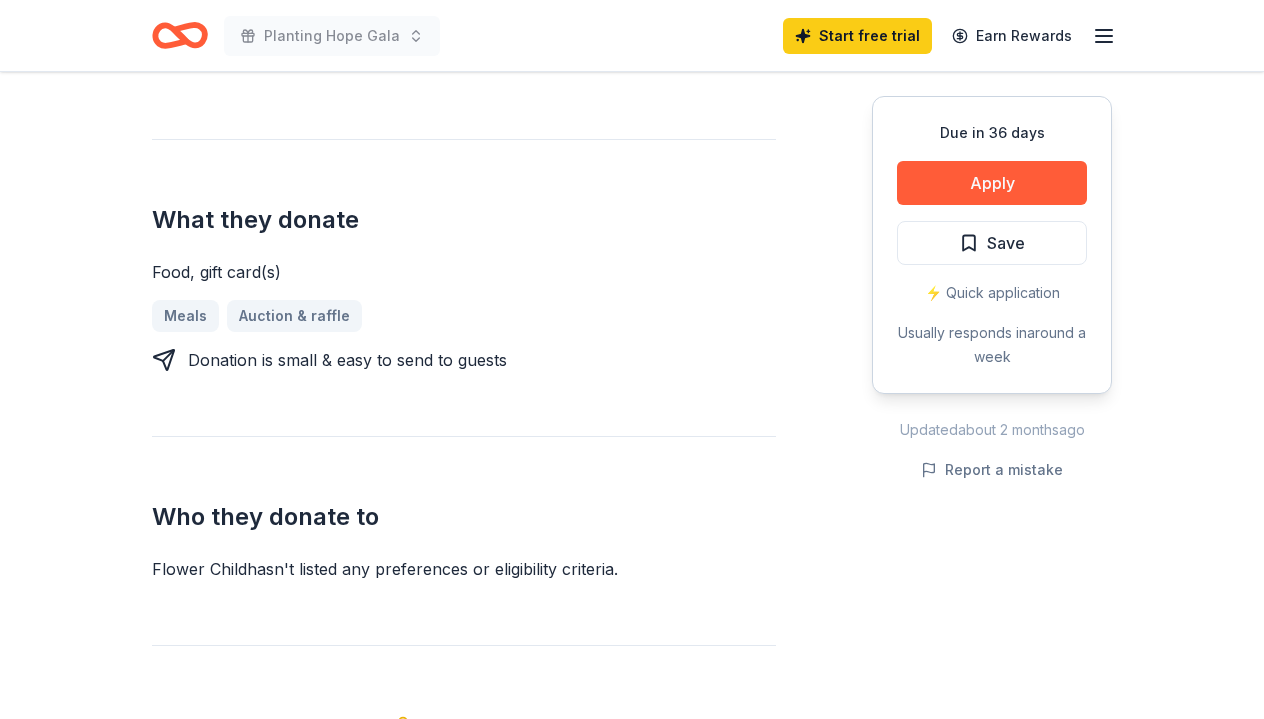 scroll, scrollTop: 739, scrollLeft: 0, axis: vertical 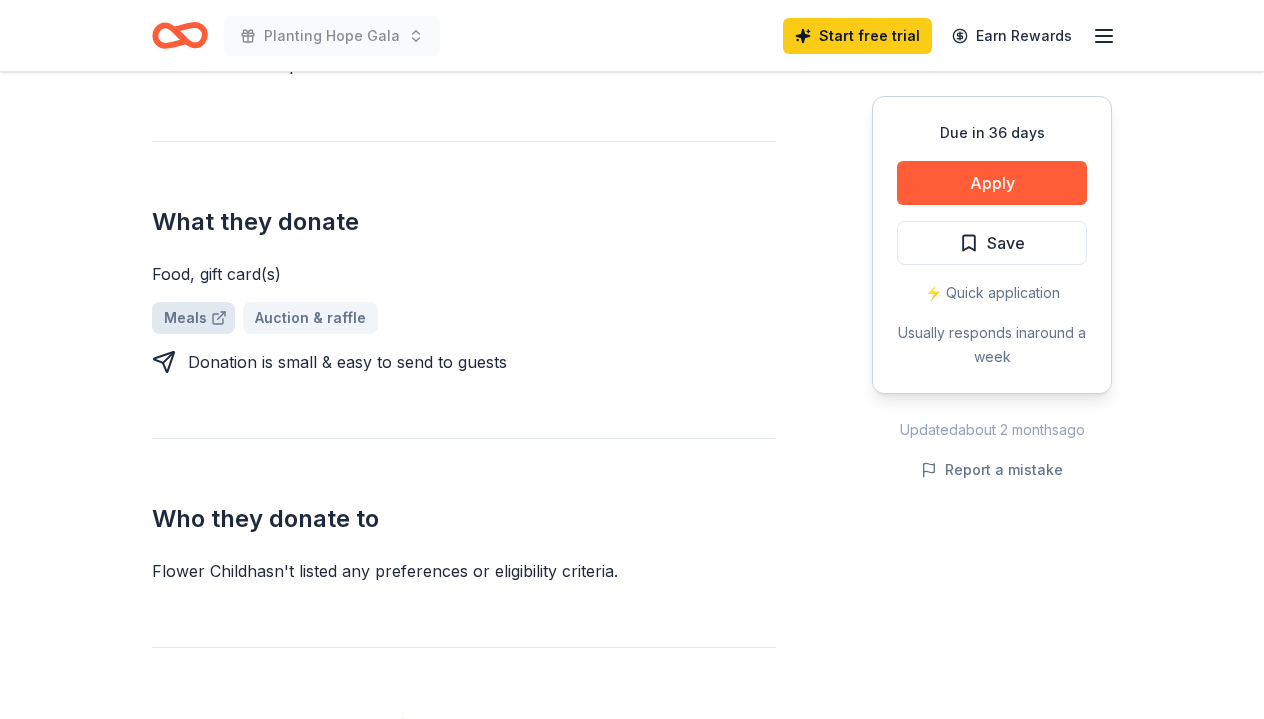 click on "Meals" at bounding box center [193, 318] 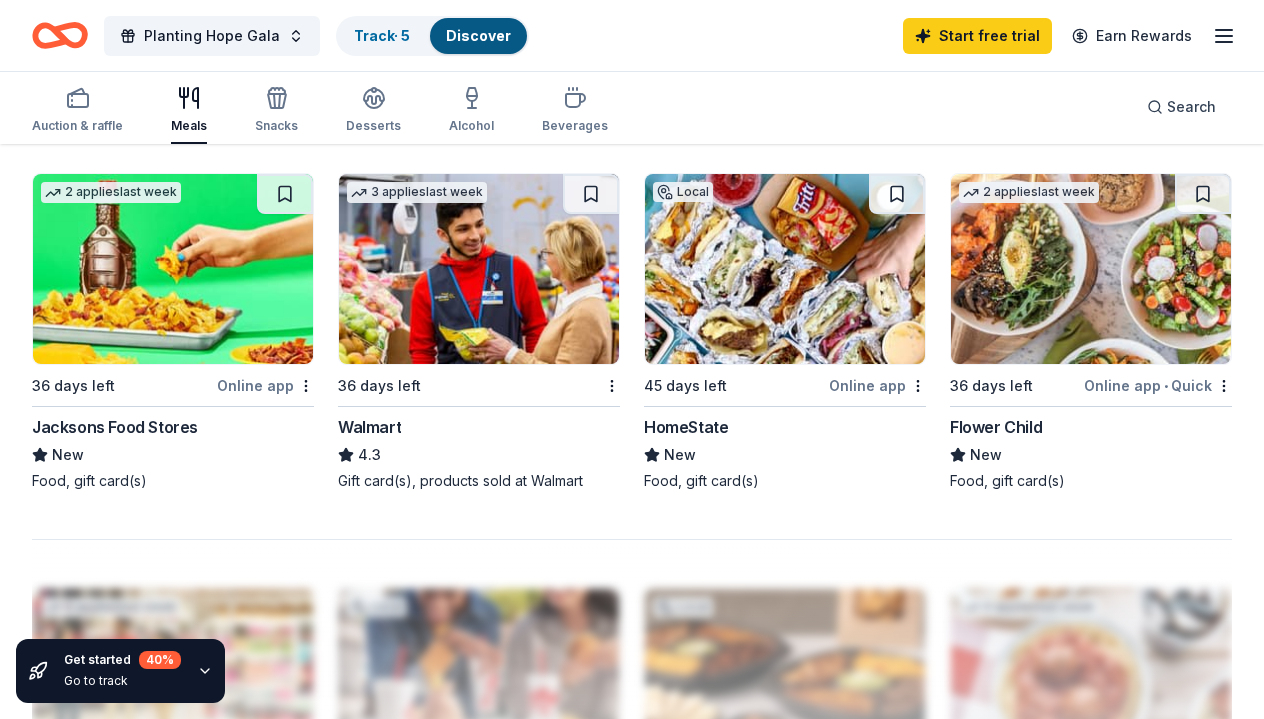 scroll, scrollTop: 1729, scrollLeft: 0, axis: vertical 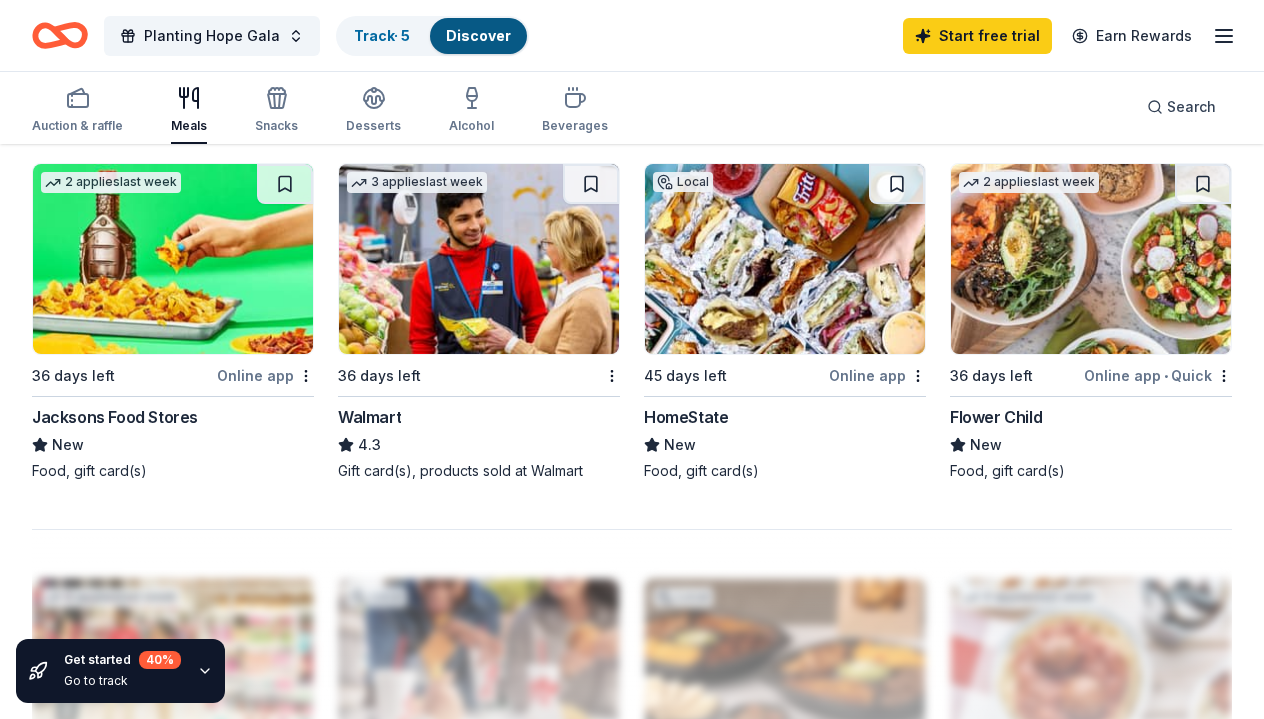 click at bounding box center [1091, 259] 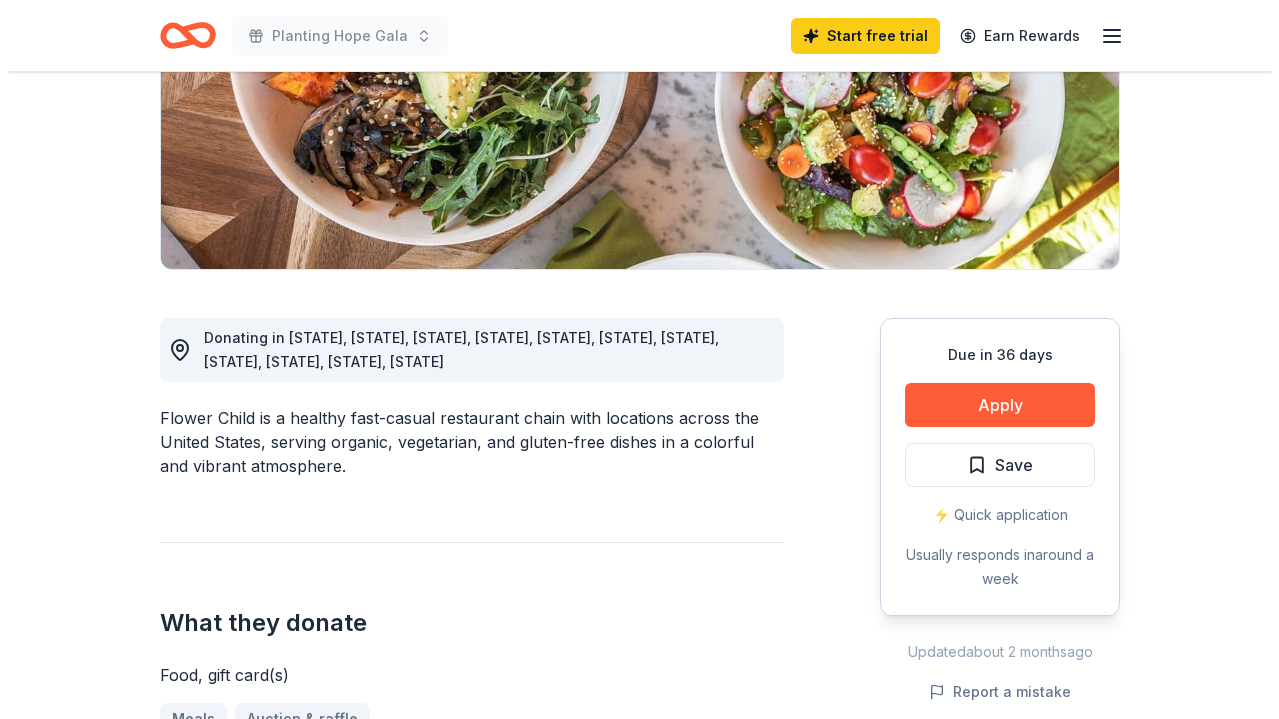 scroll, scrollTop: 333, scrollLeft: 0, axis: vertical 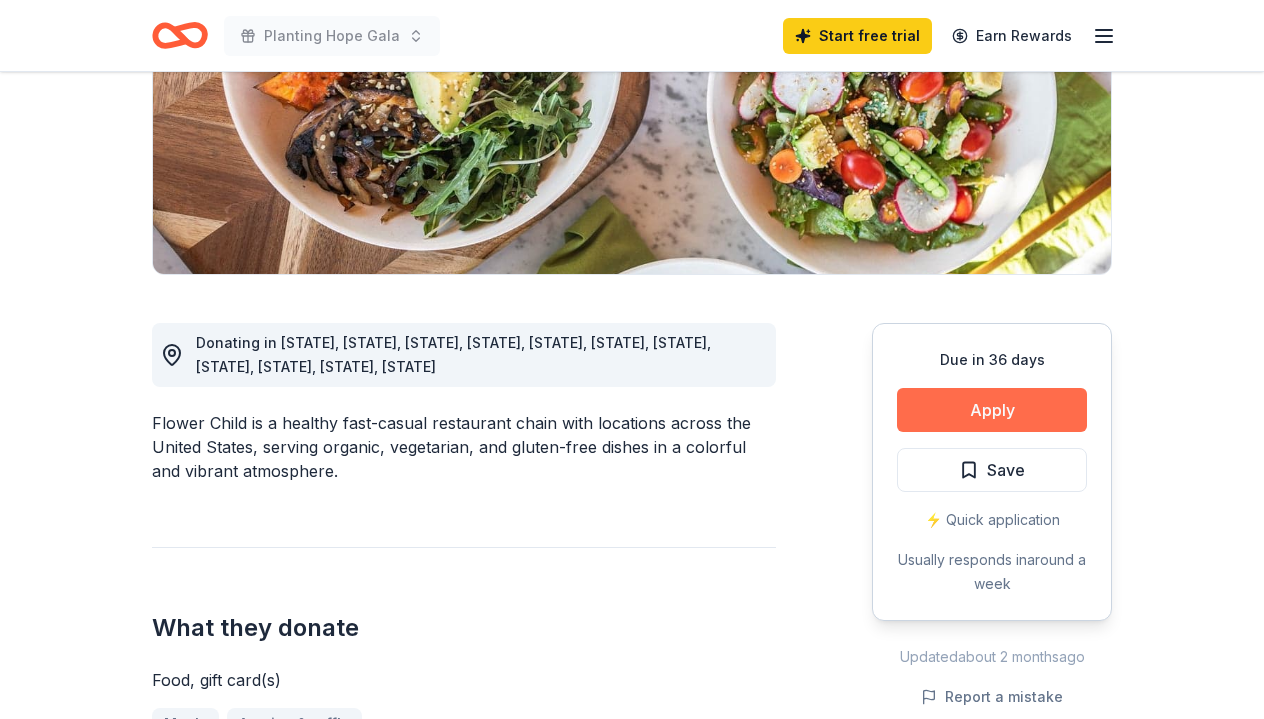 click on "Apply" at bounding box center (992, 410) 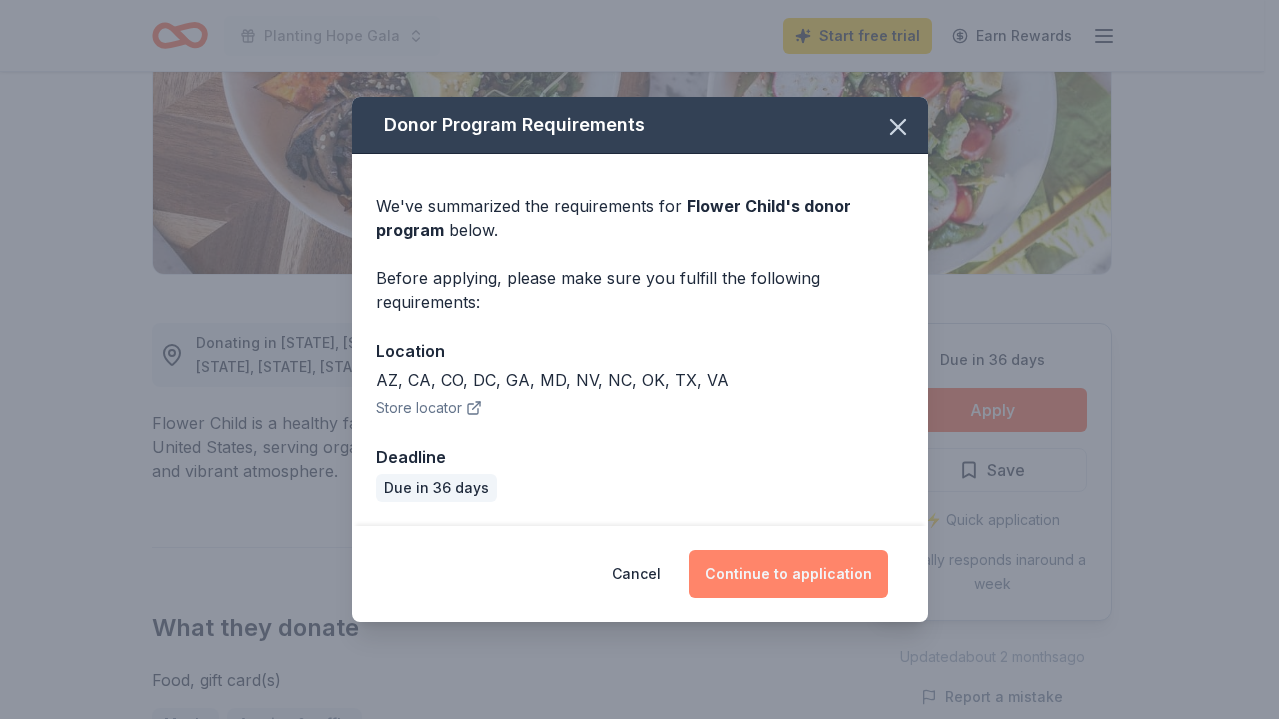 click on "Continue to application" at bounding box center (788, 574) 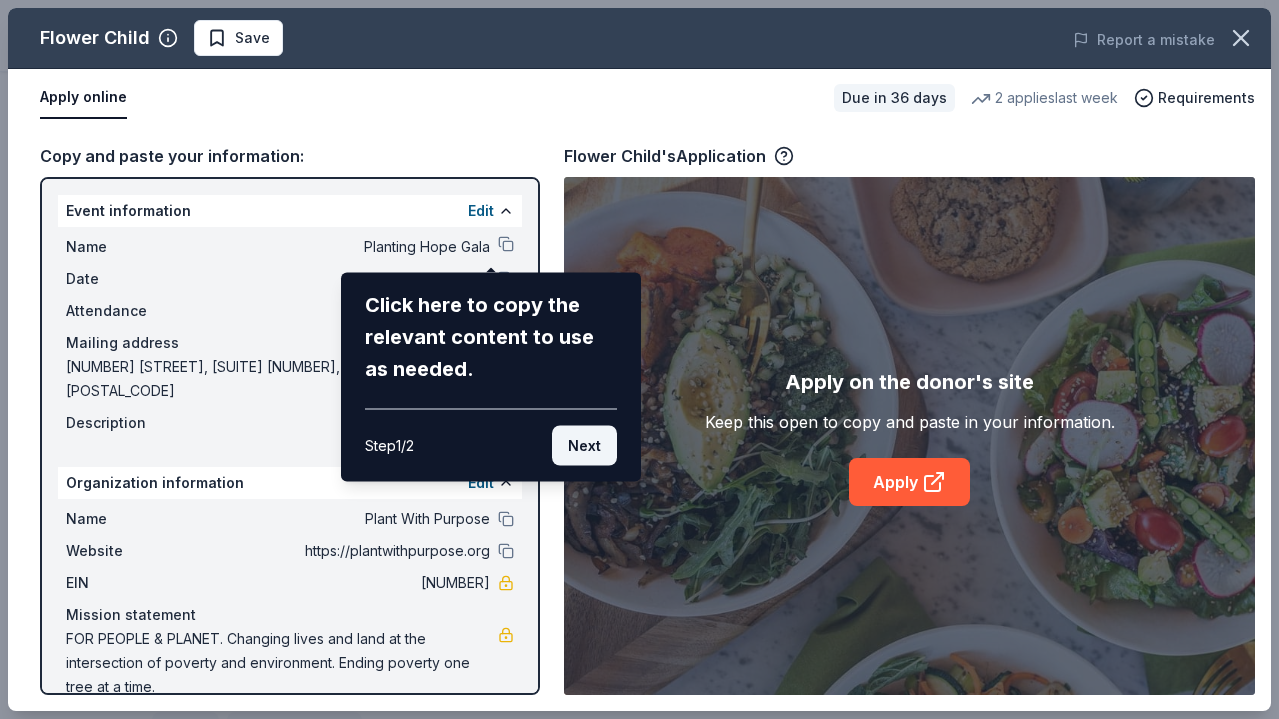 click on "Next" at bounding box center (584, 446) 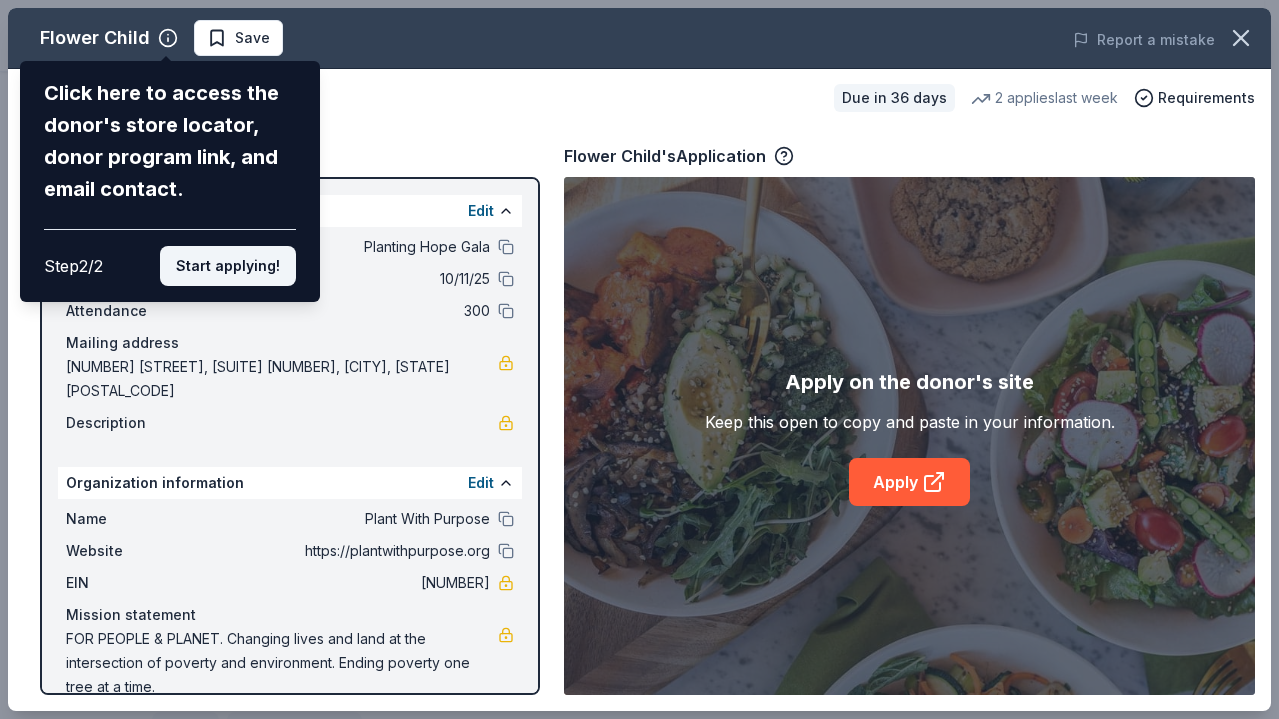 click on "Start applying!" at bounding box center [228, 266] 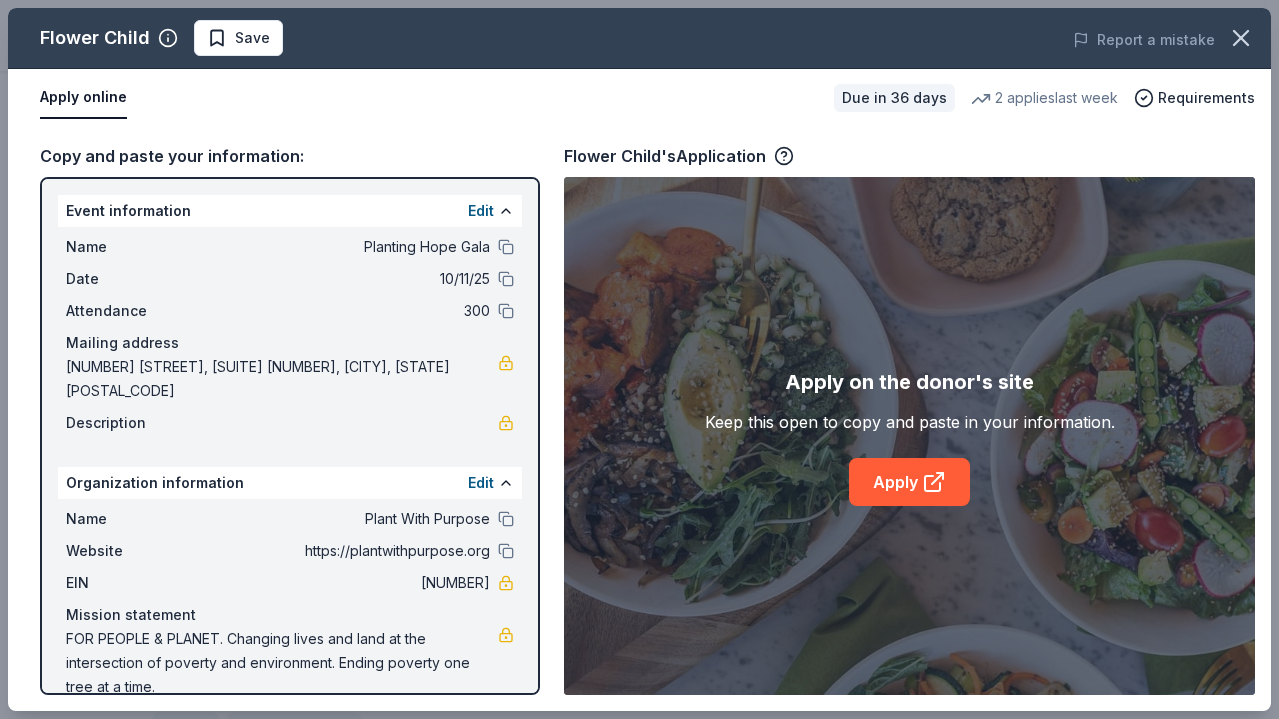 scroll, scrollTop: 6, scrollLeft: 0, axis: vertical 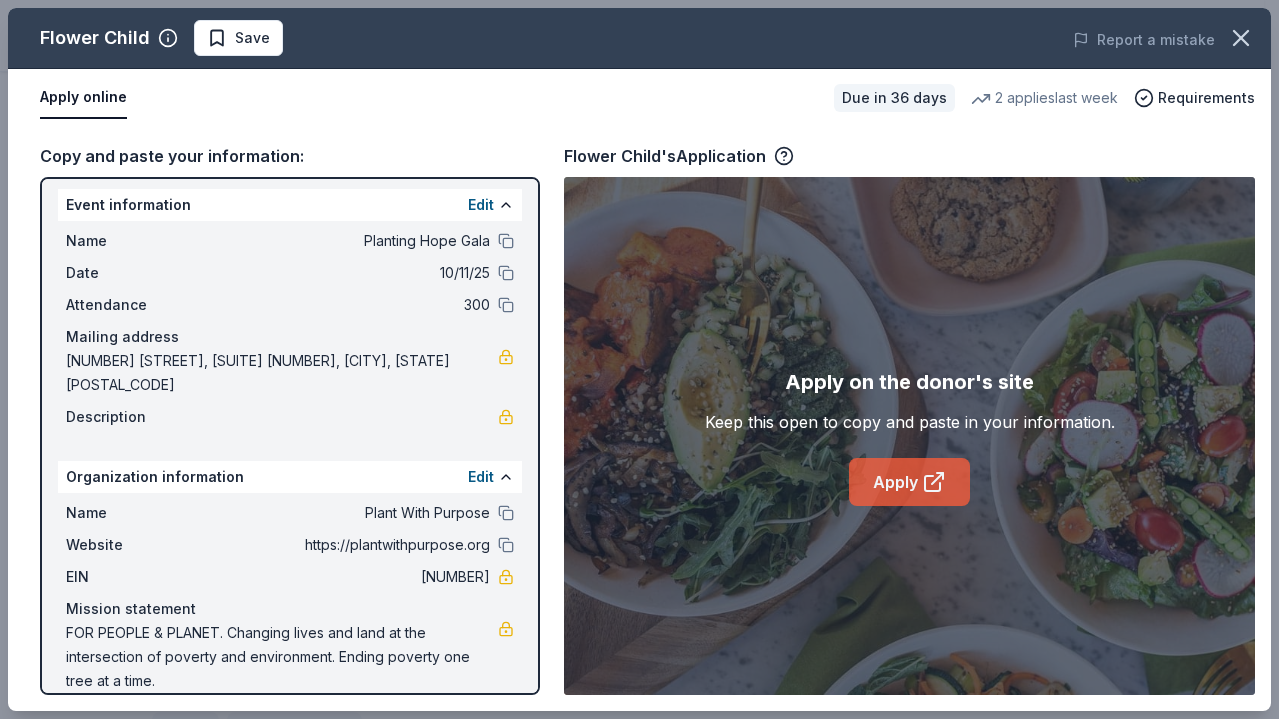click on "Apply" at bounding box center [909, 482] 